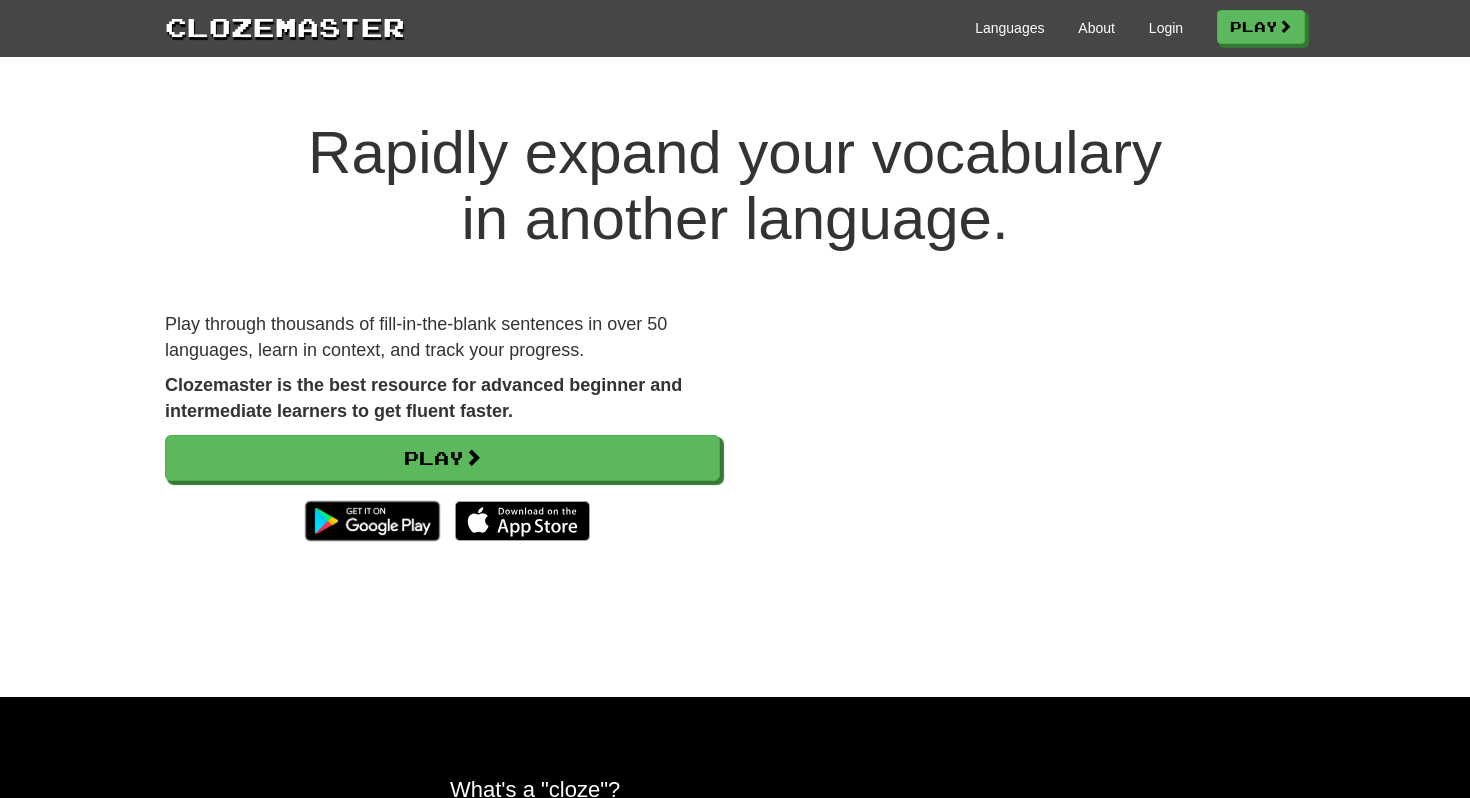 scroll, scrollTop: 0, scrollLeft: 0, axis: both 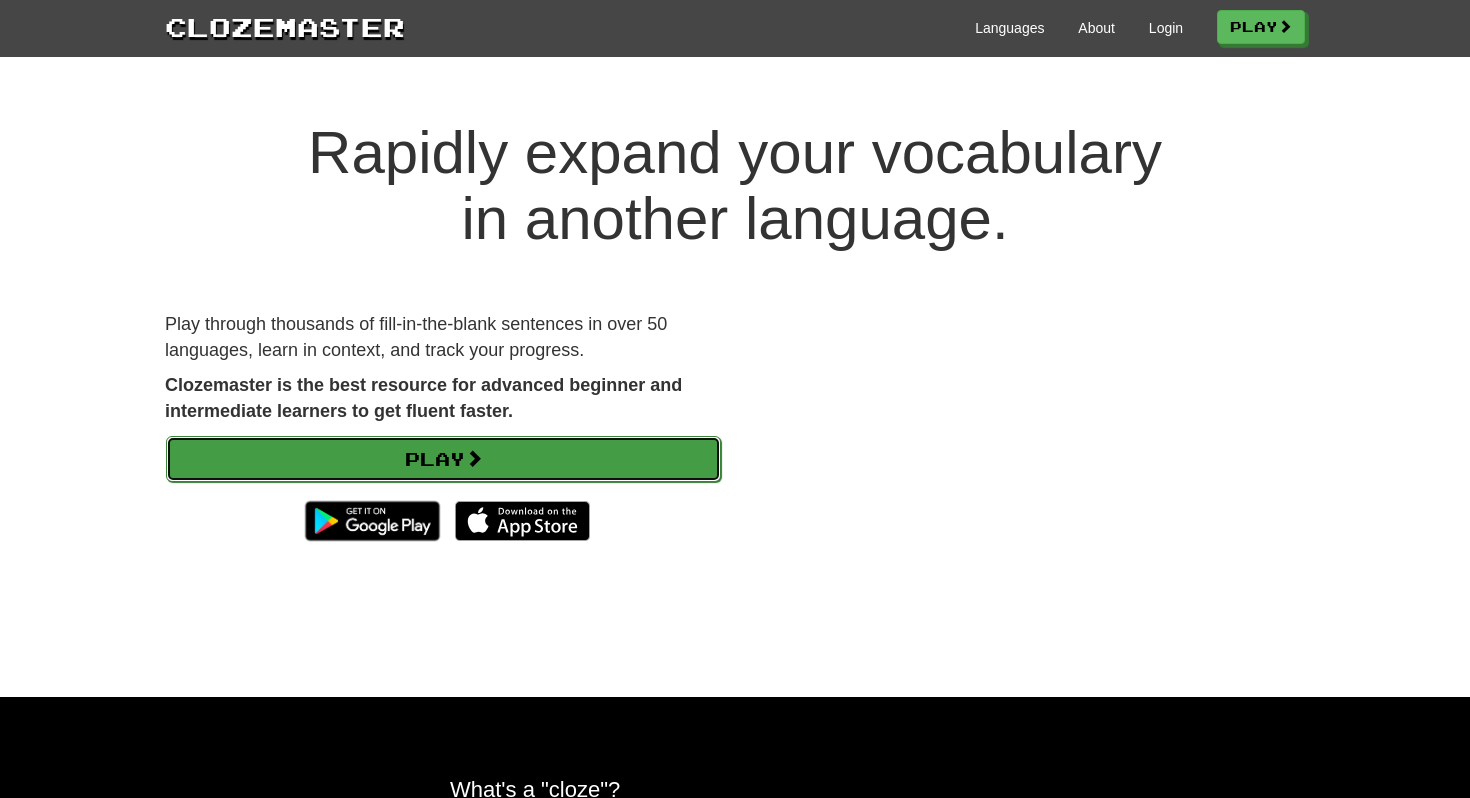 click on "Play" at bounding box center (443, 459) 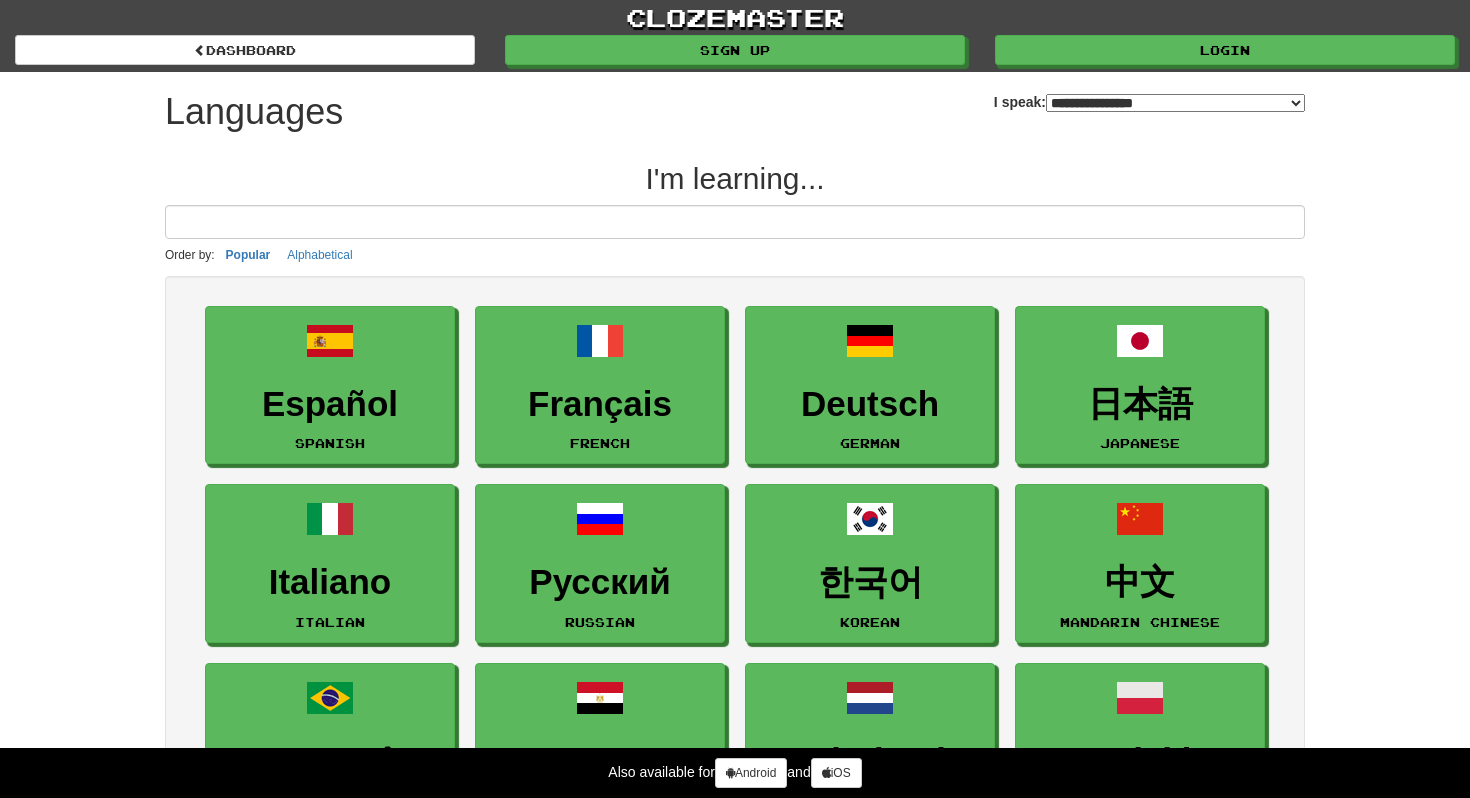 select on "*******" 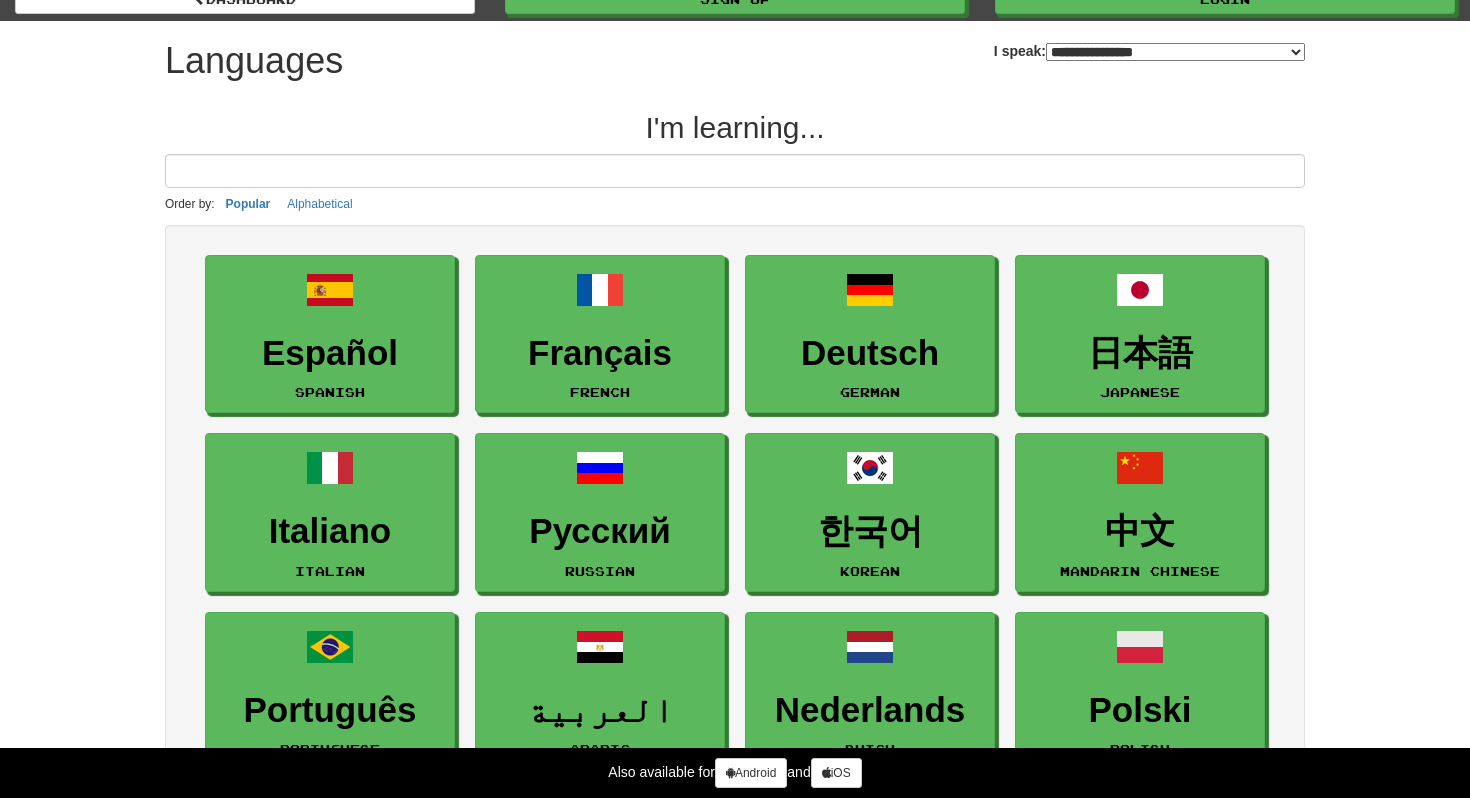 scroll, scrollTop: 0, scrollLeft: 0, axis: both 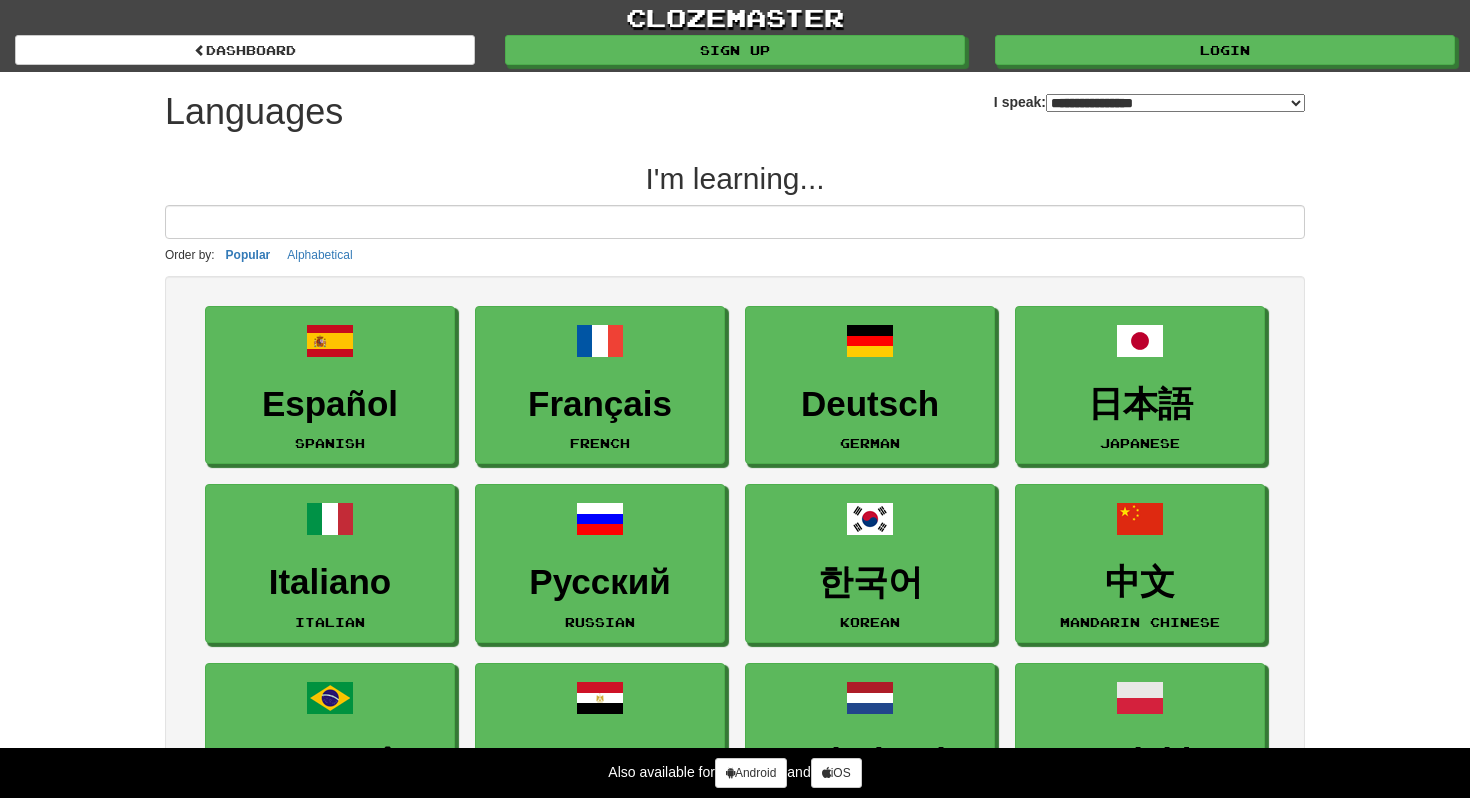 click at bounding box center (735, 222) 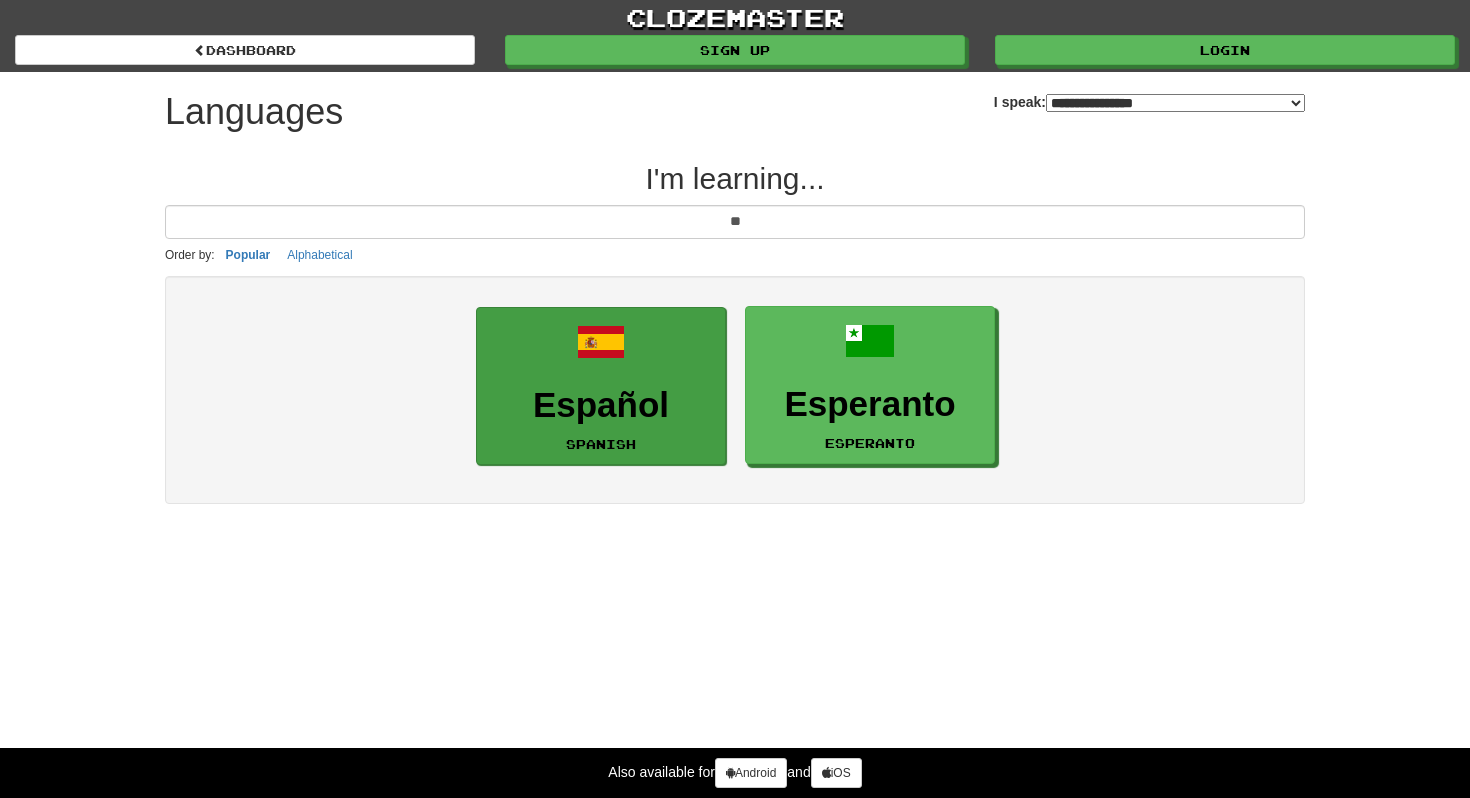 type on "**" 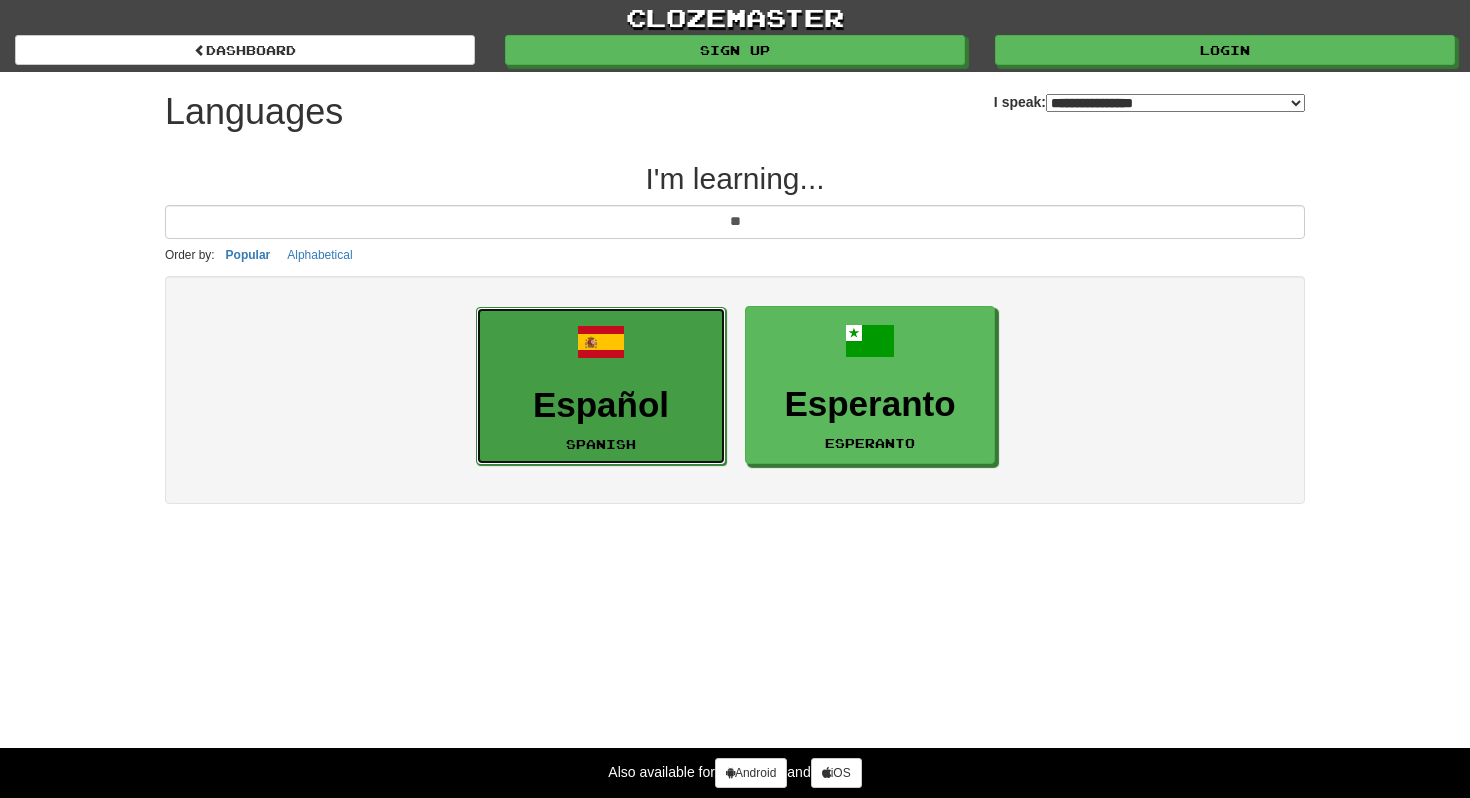click on "Español Spanish" at bounding box center [601, 386] 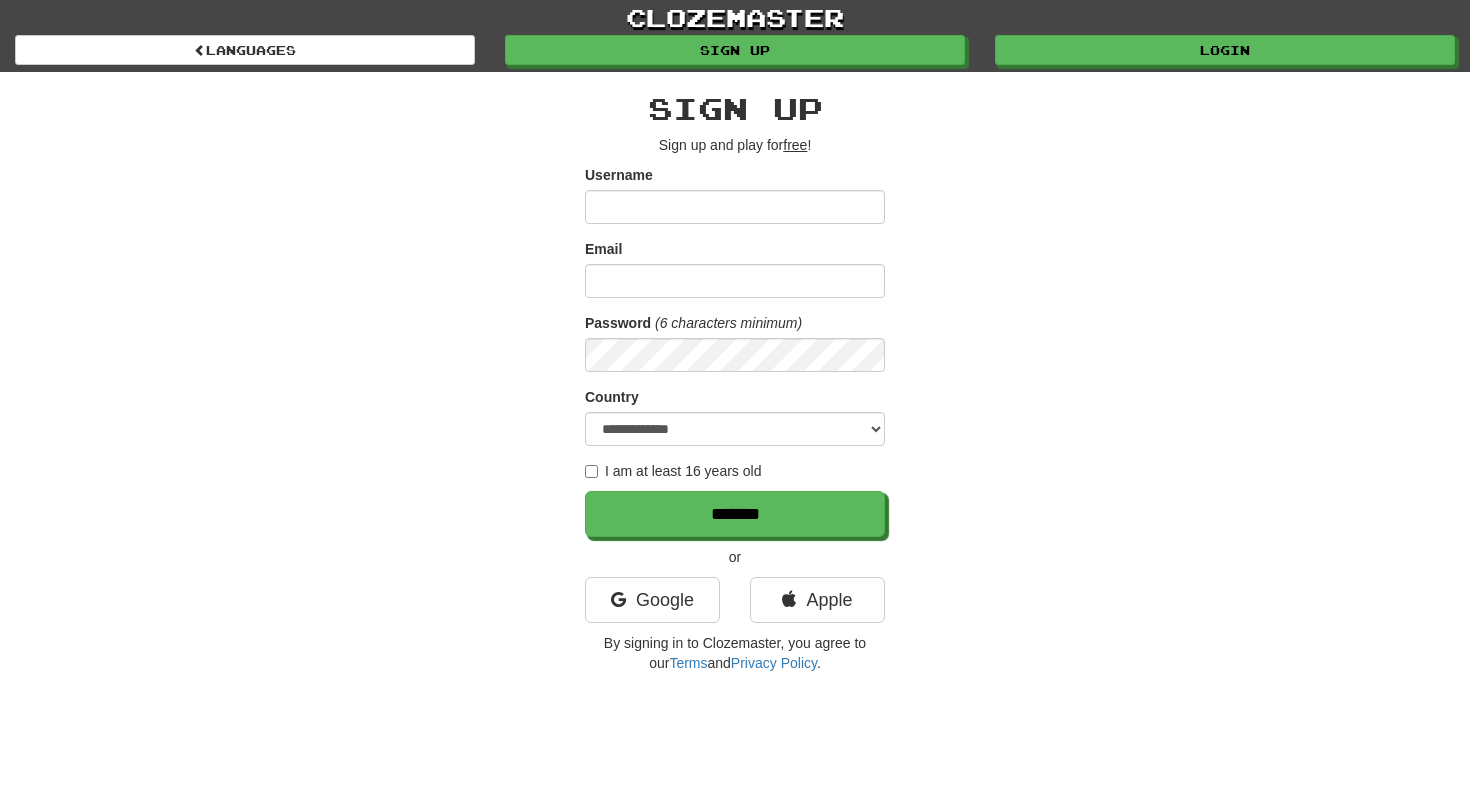 scroll, scrollTop: 0, scrollLeft: 0, axis: both 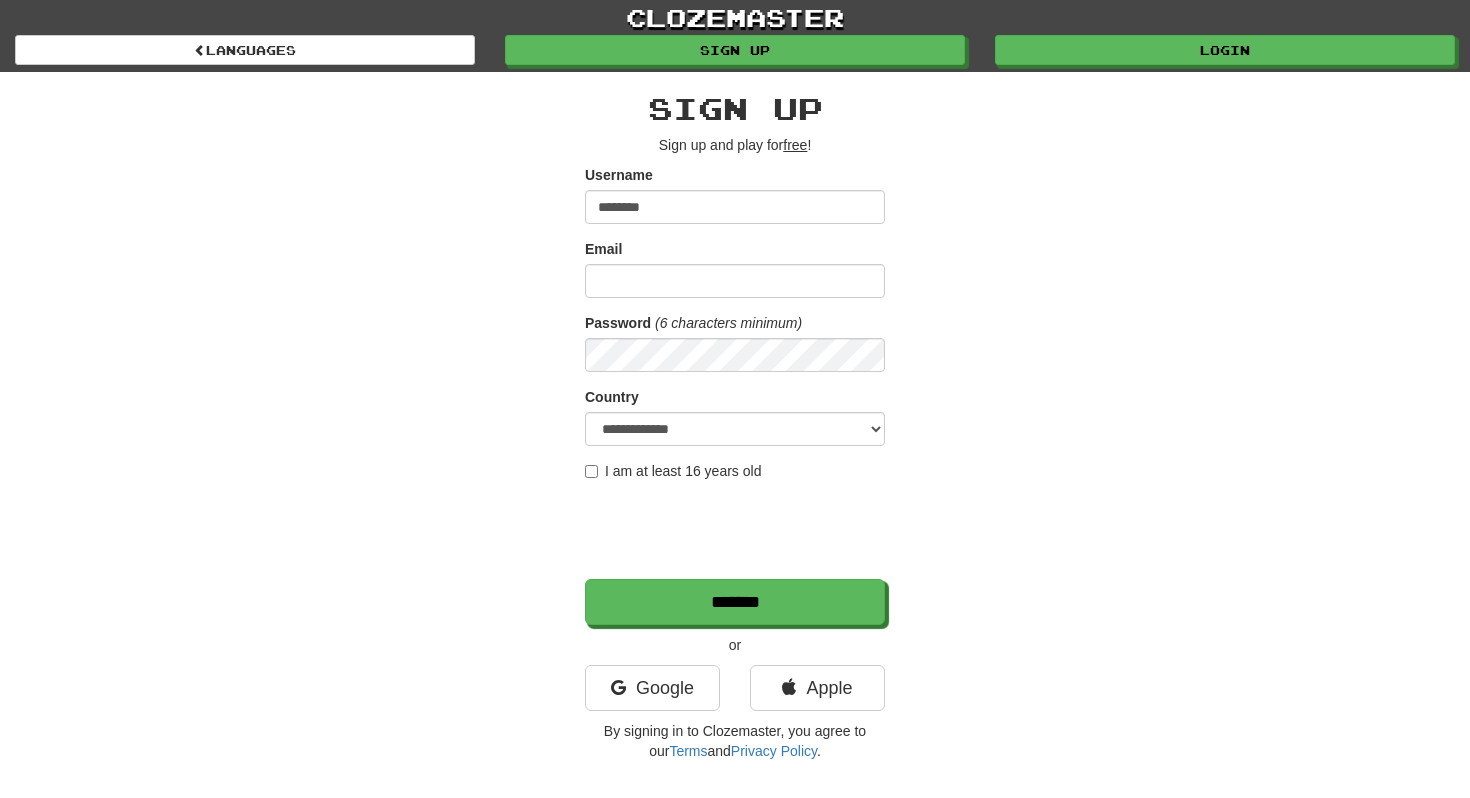 type on "********" 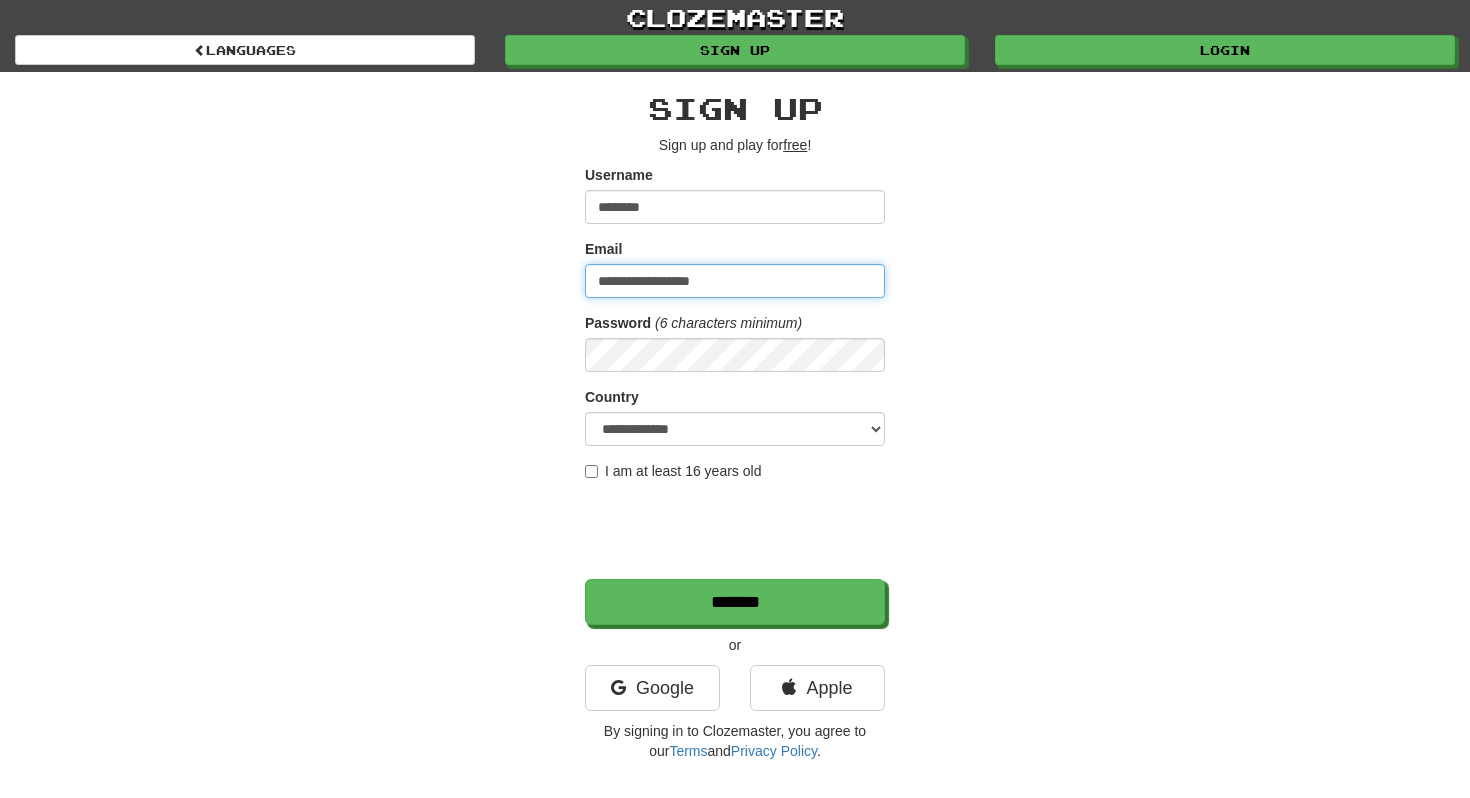 type on "**********" 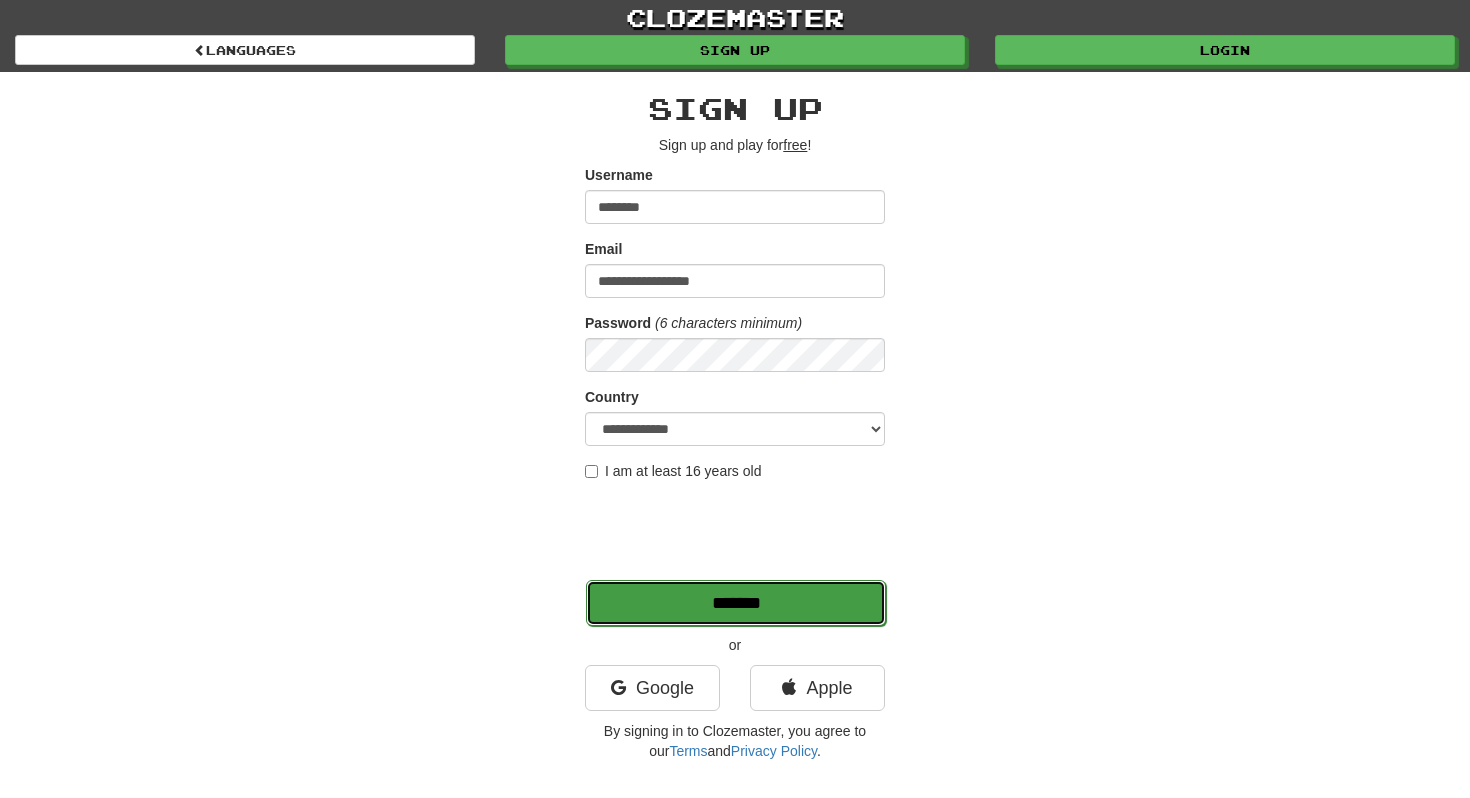 click on "*******" at bounding box center [736, 603] 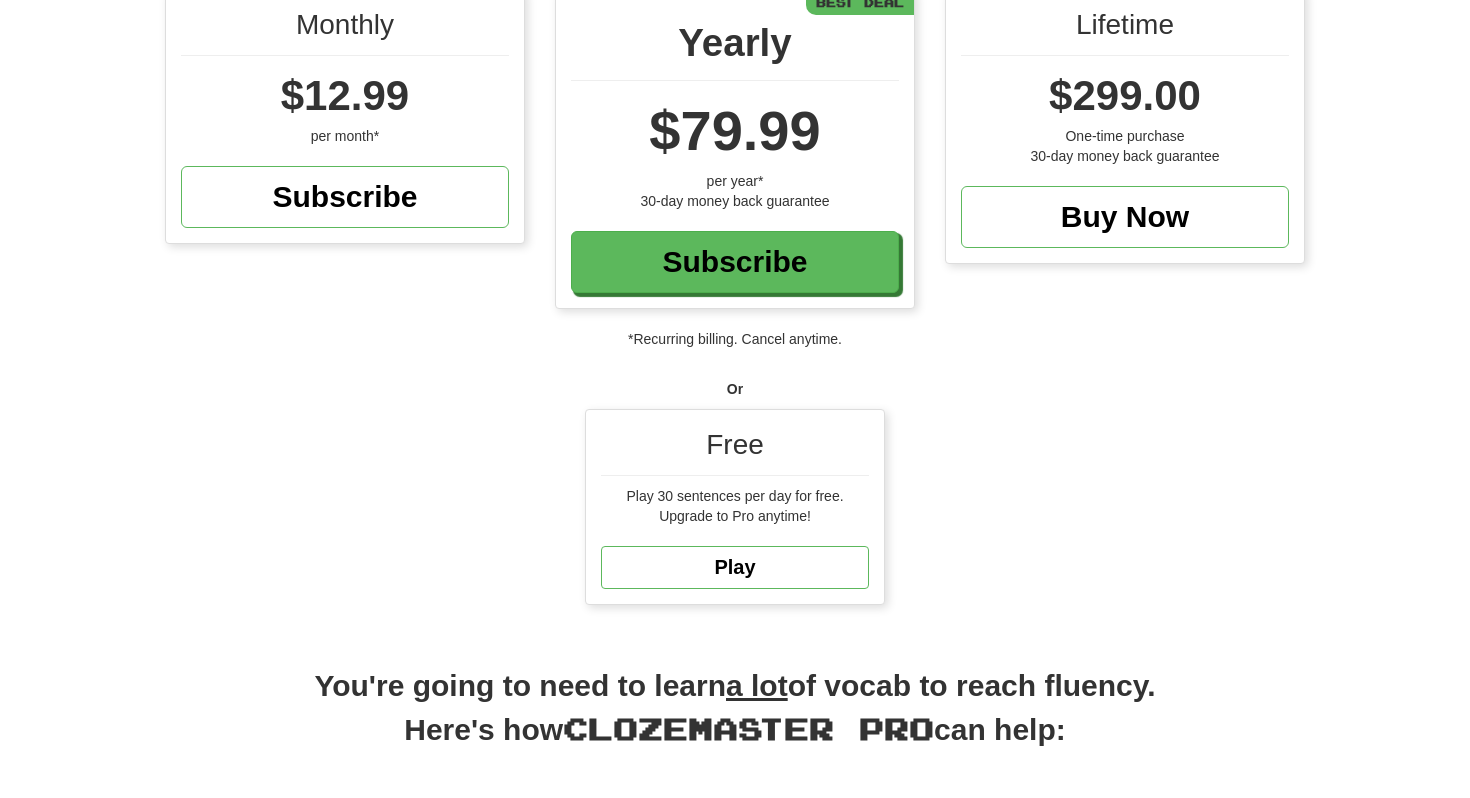 scroll, scrollTop: 246, scrollLeft: 0, axis: vertical 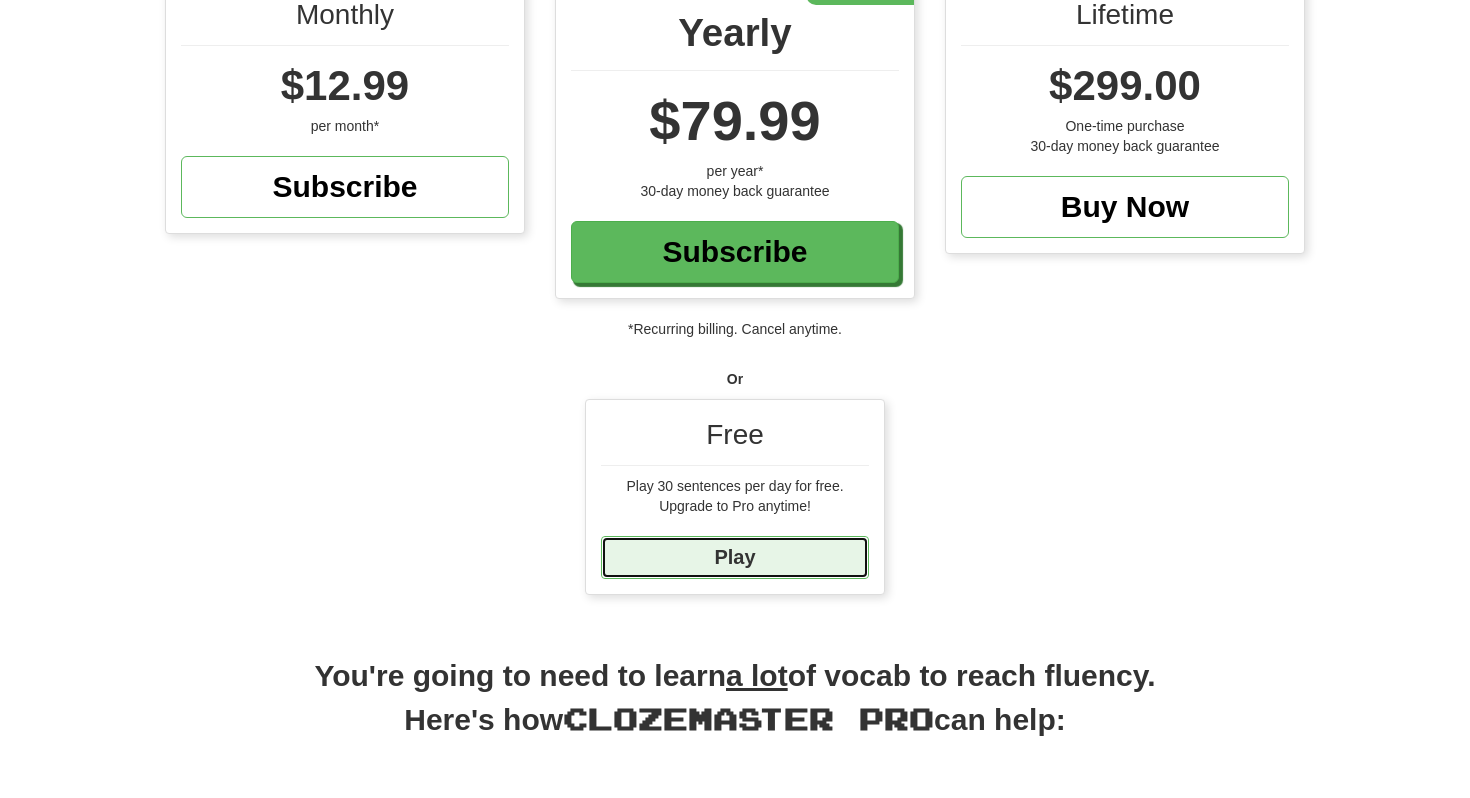 click on "Play" at bounding box center (735, 557) 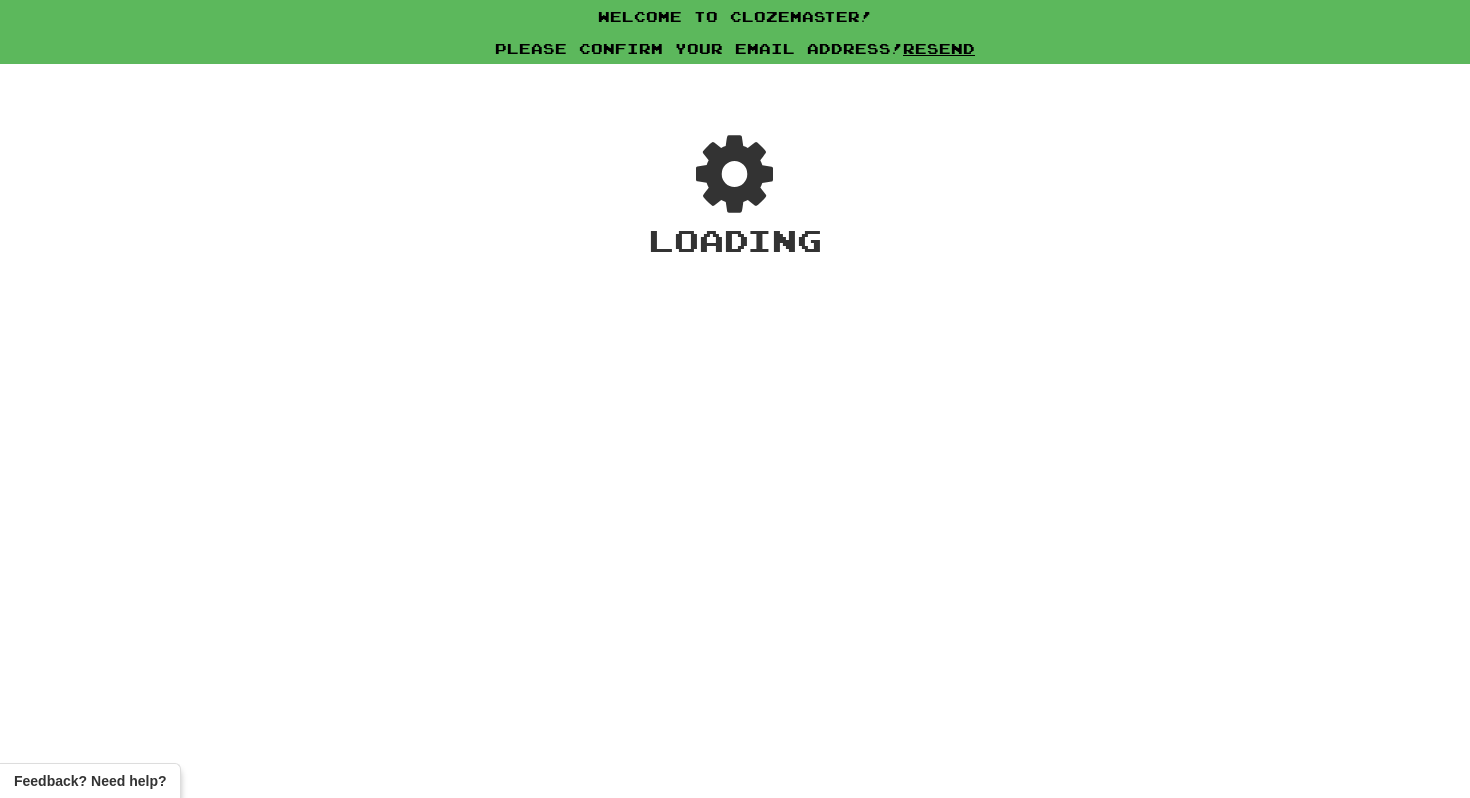 scroll, scrollTop: 0, scrollLeft: 0, axis: both 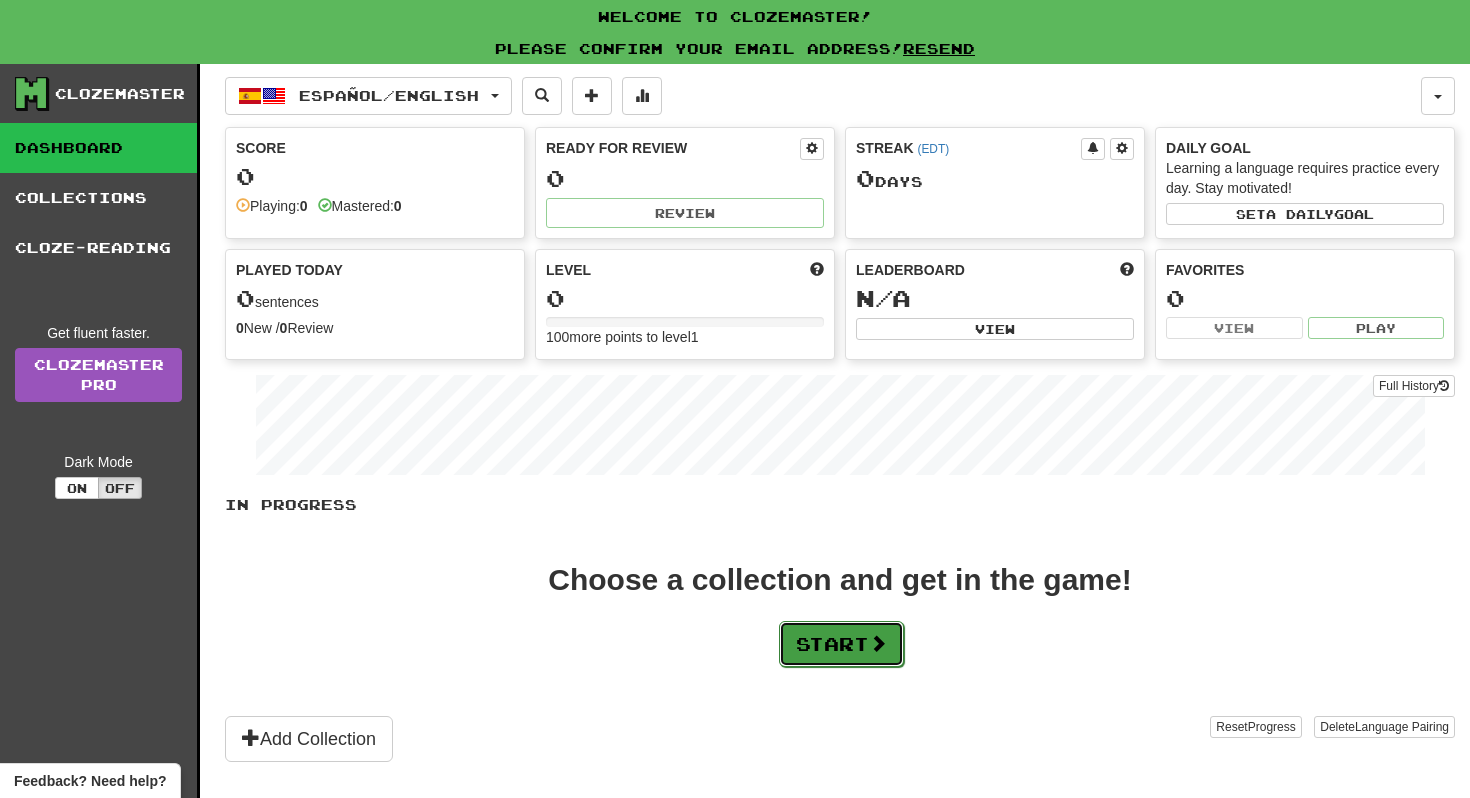 click on "Start" at bounding box center [841, 644] 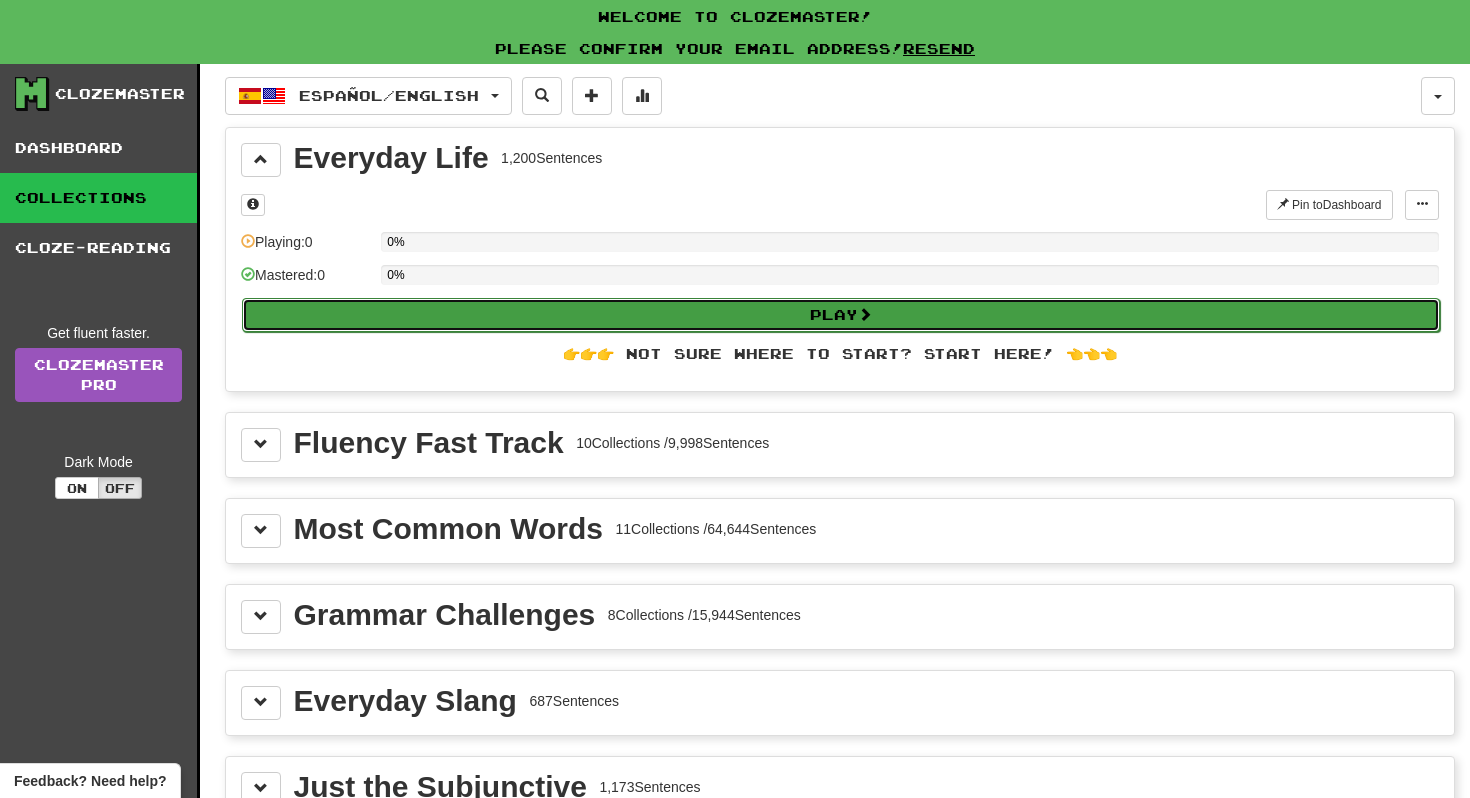 click on "Play" at bounding box center (841, 315) 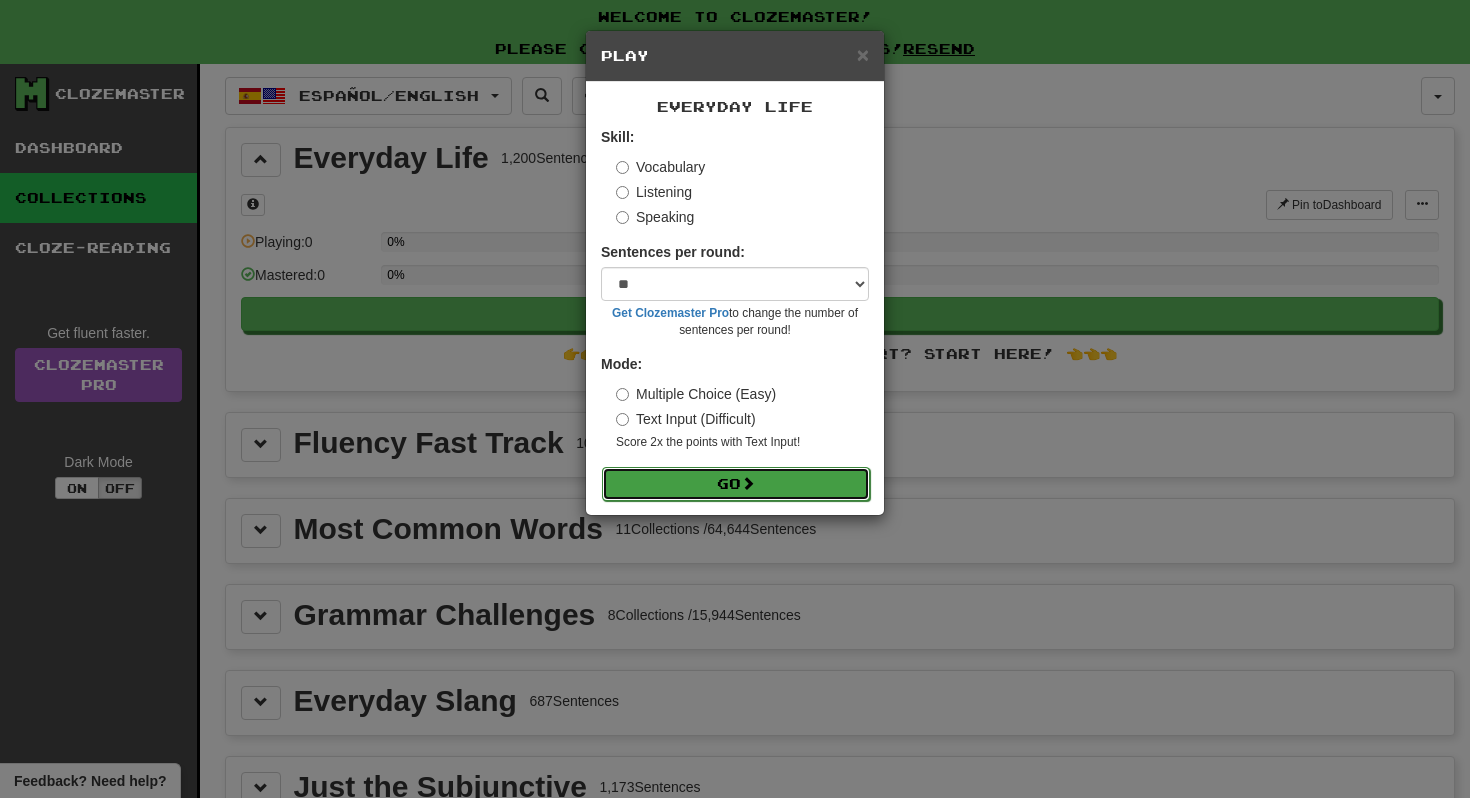 click on "Go" at bounding box center [736, 484] 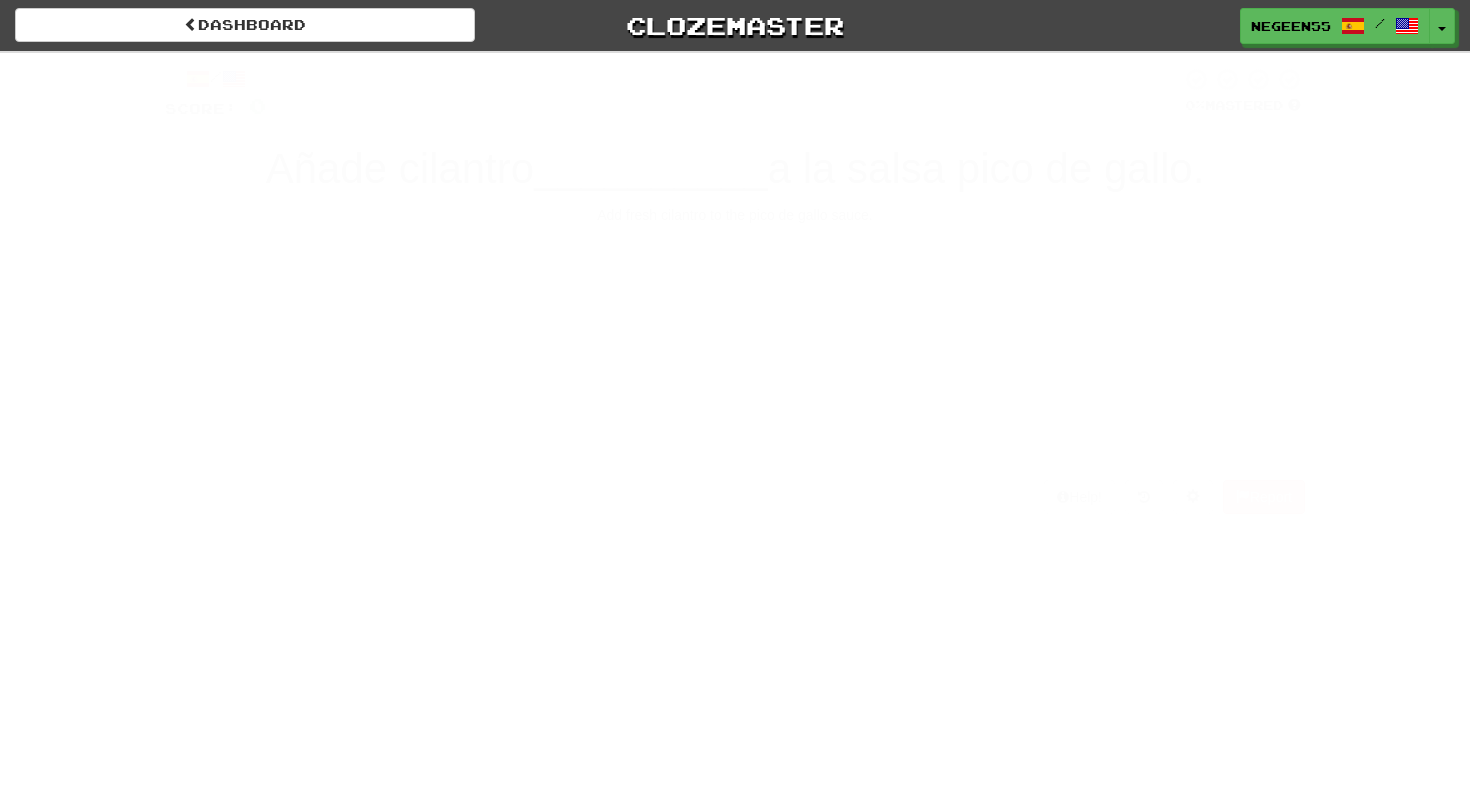 scroll, scrollTop: 0, scrollLeft: 0, axis: both 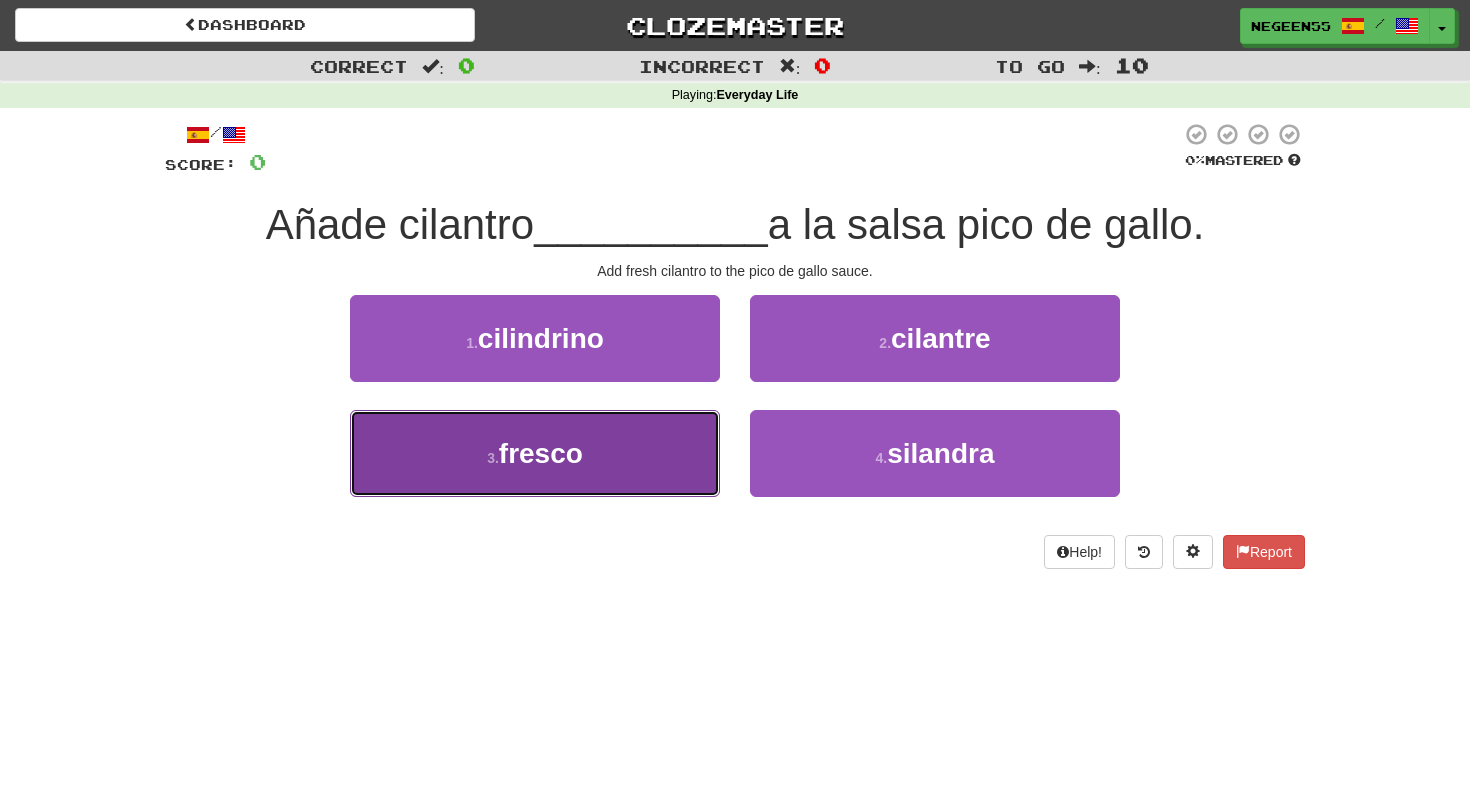 click on "3 .  fresco" at bounding box center [535, 453] 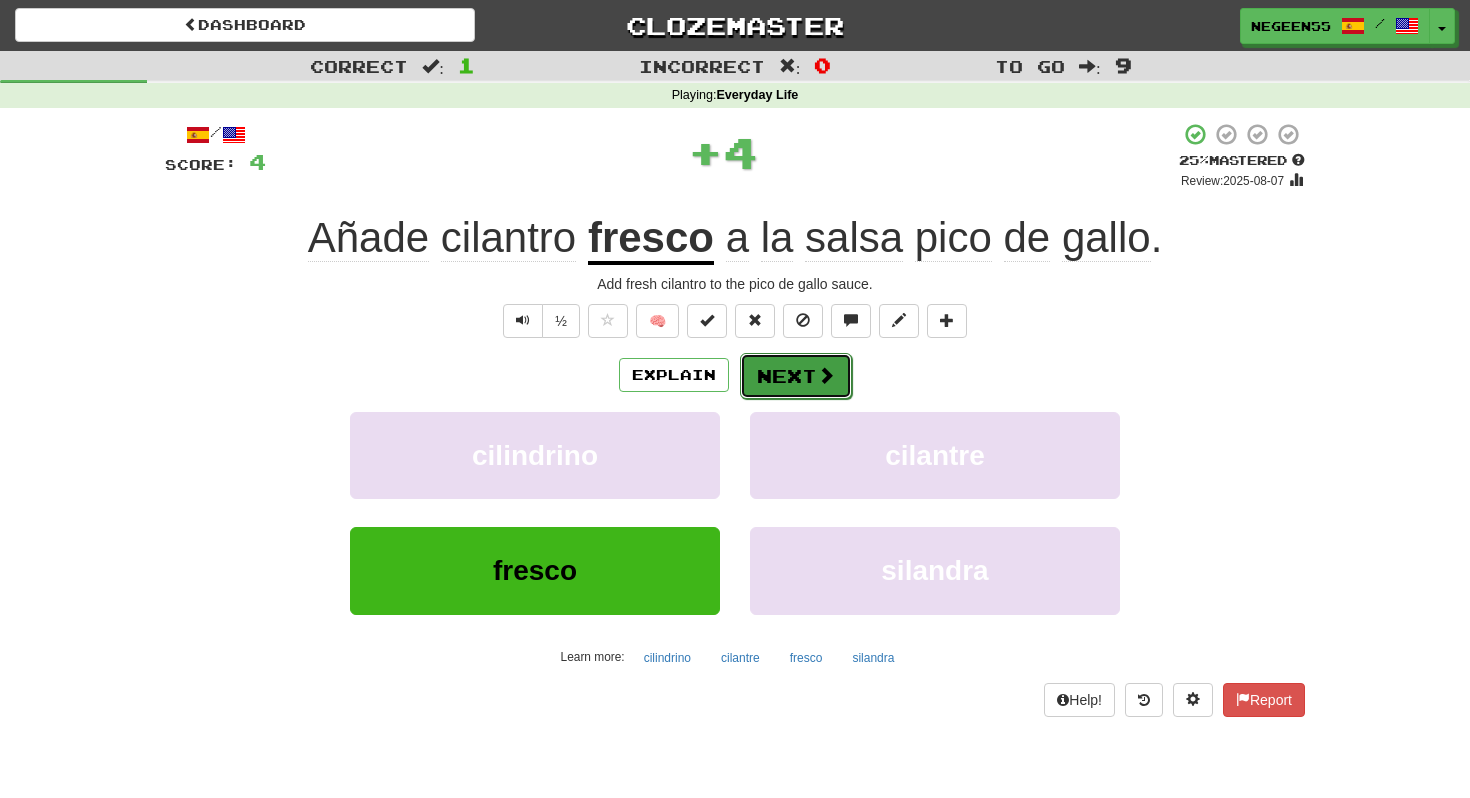 click on "Next" at bounding box center (796, 376) 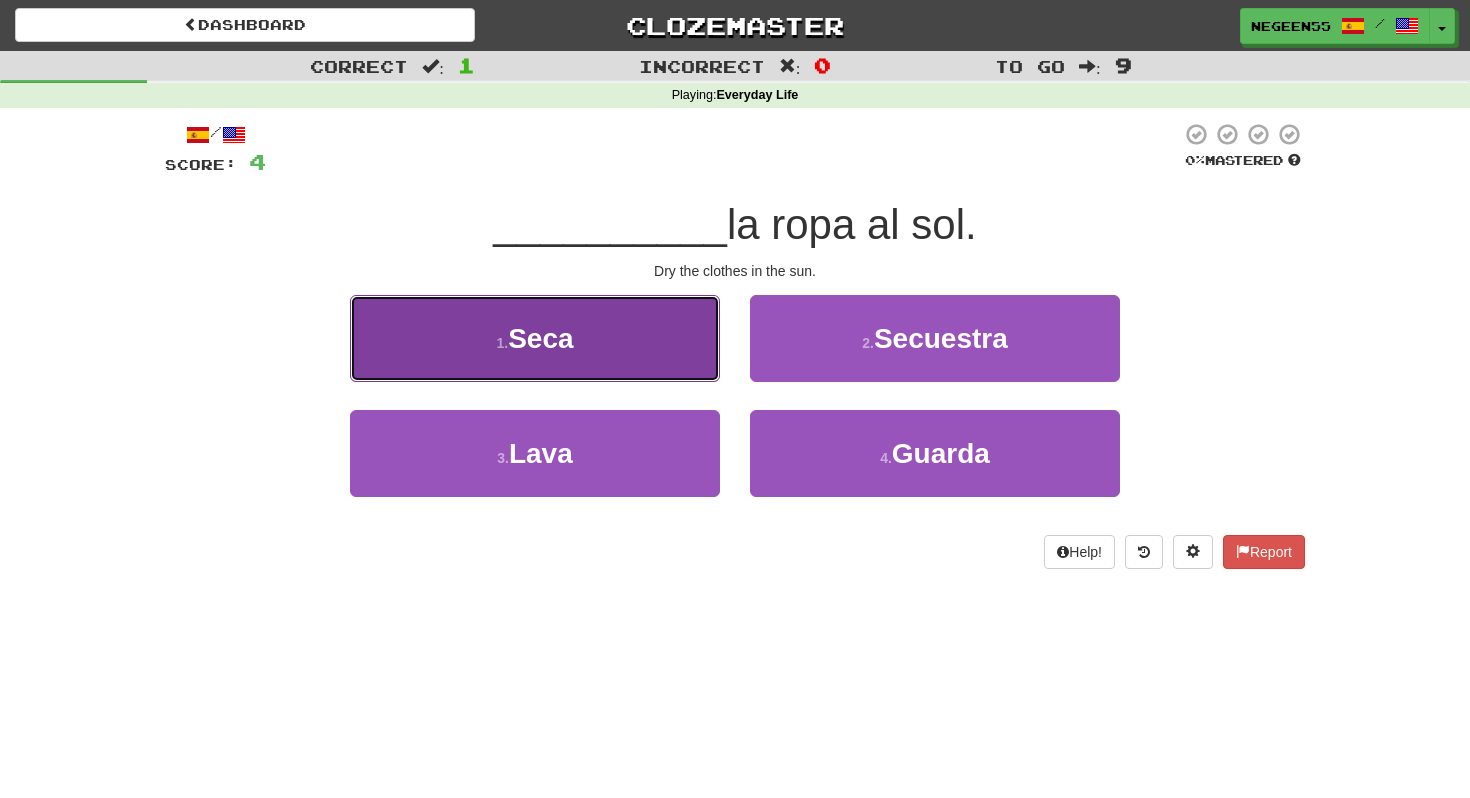 click on "1 .  Seca" at bounding box center (535, 338) 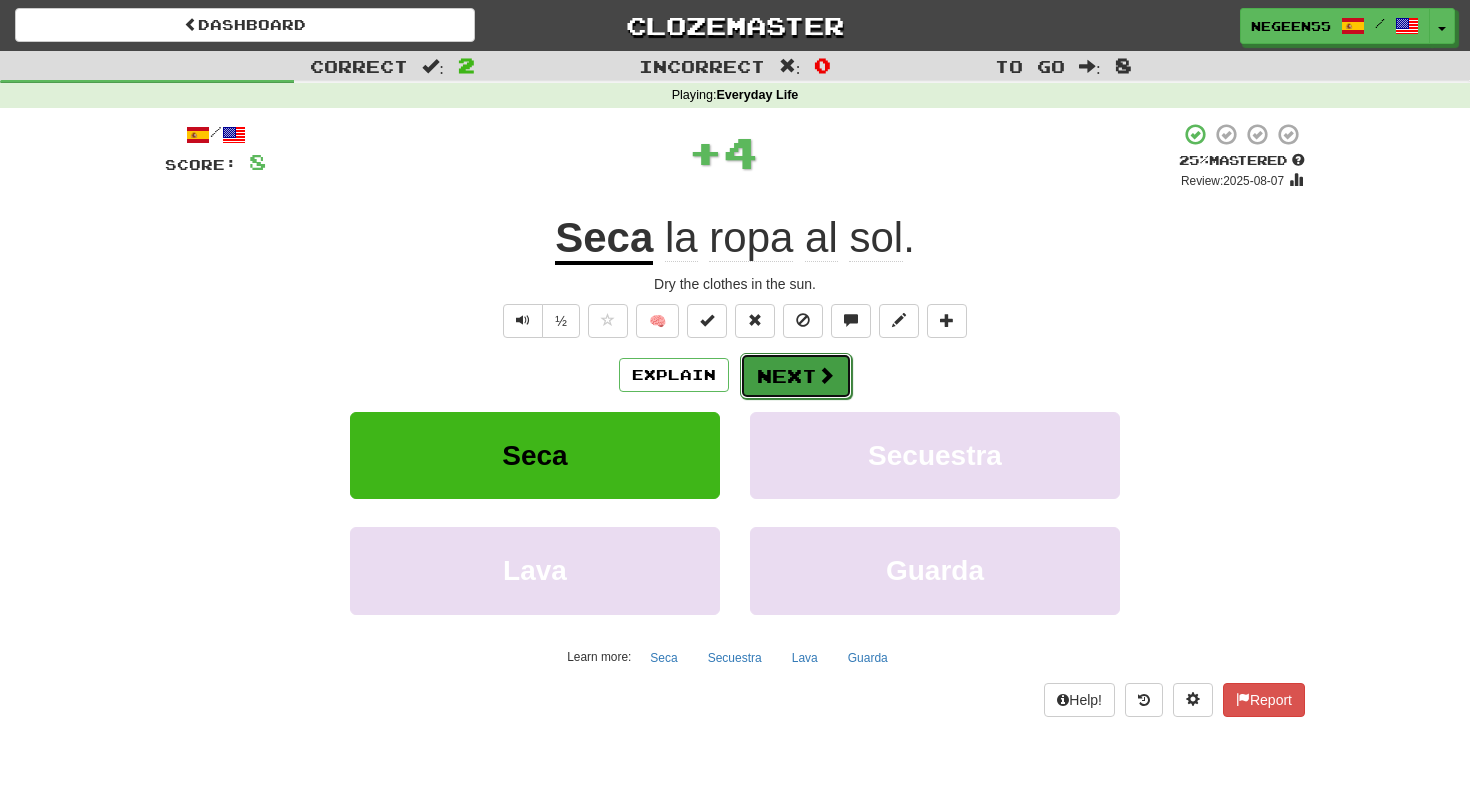 click at bounding box center (826, 375) 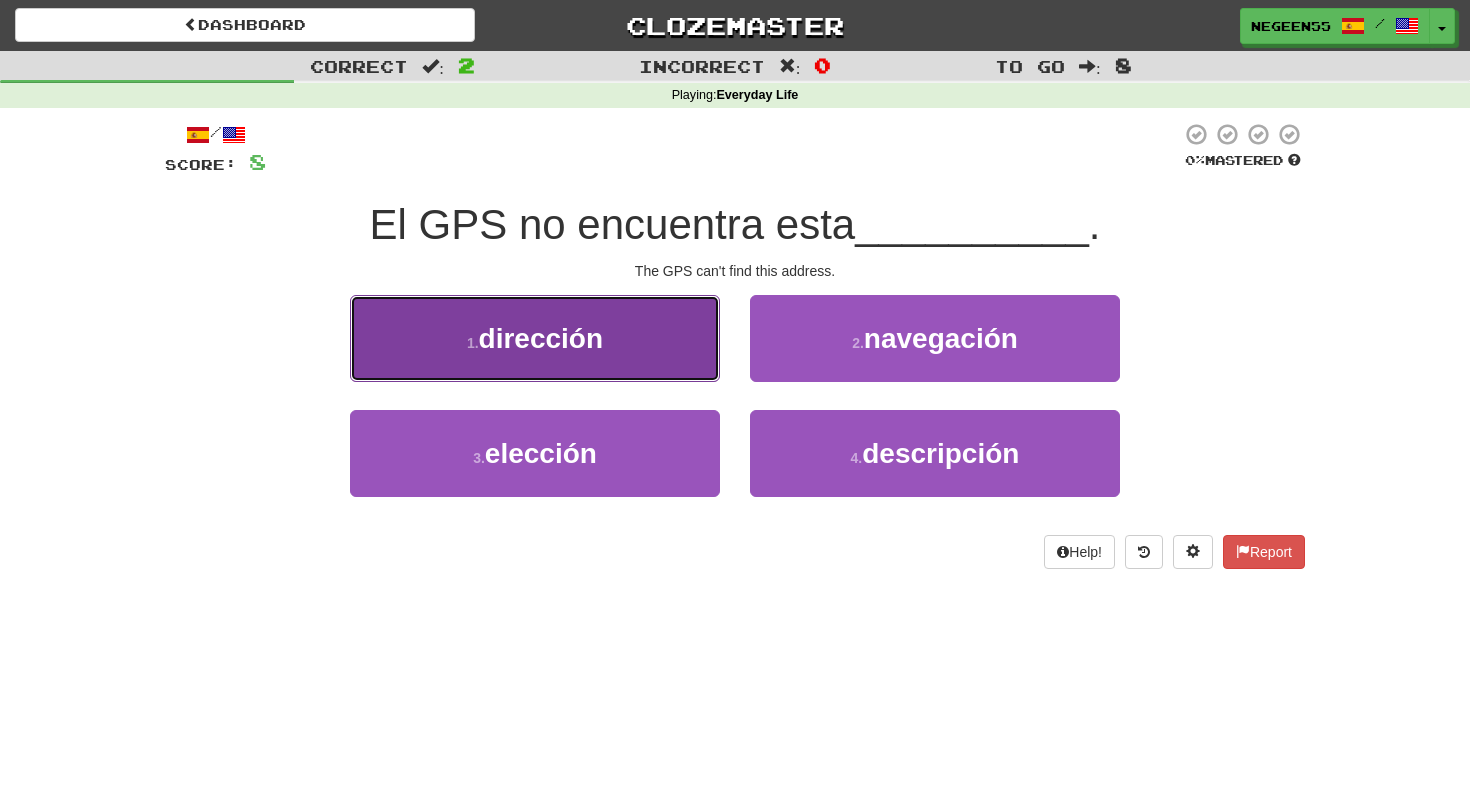 click on "1 .  dirección" at bounding box center (535, 338) 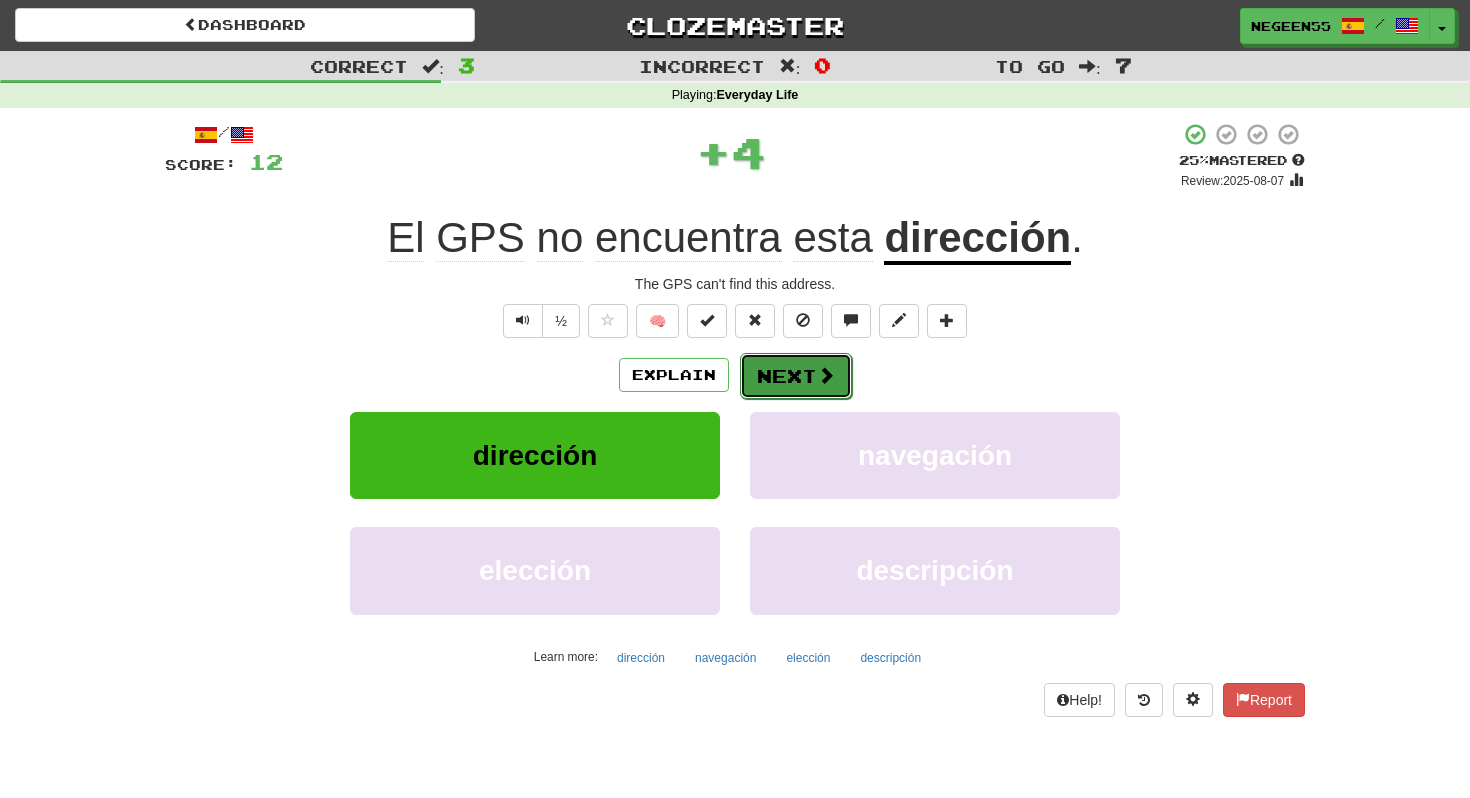 click on "Next" at bounding box center [796, 376] 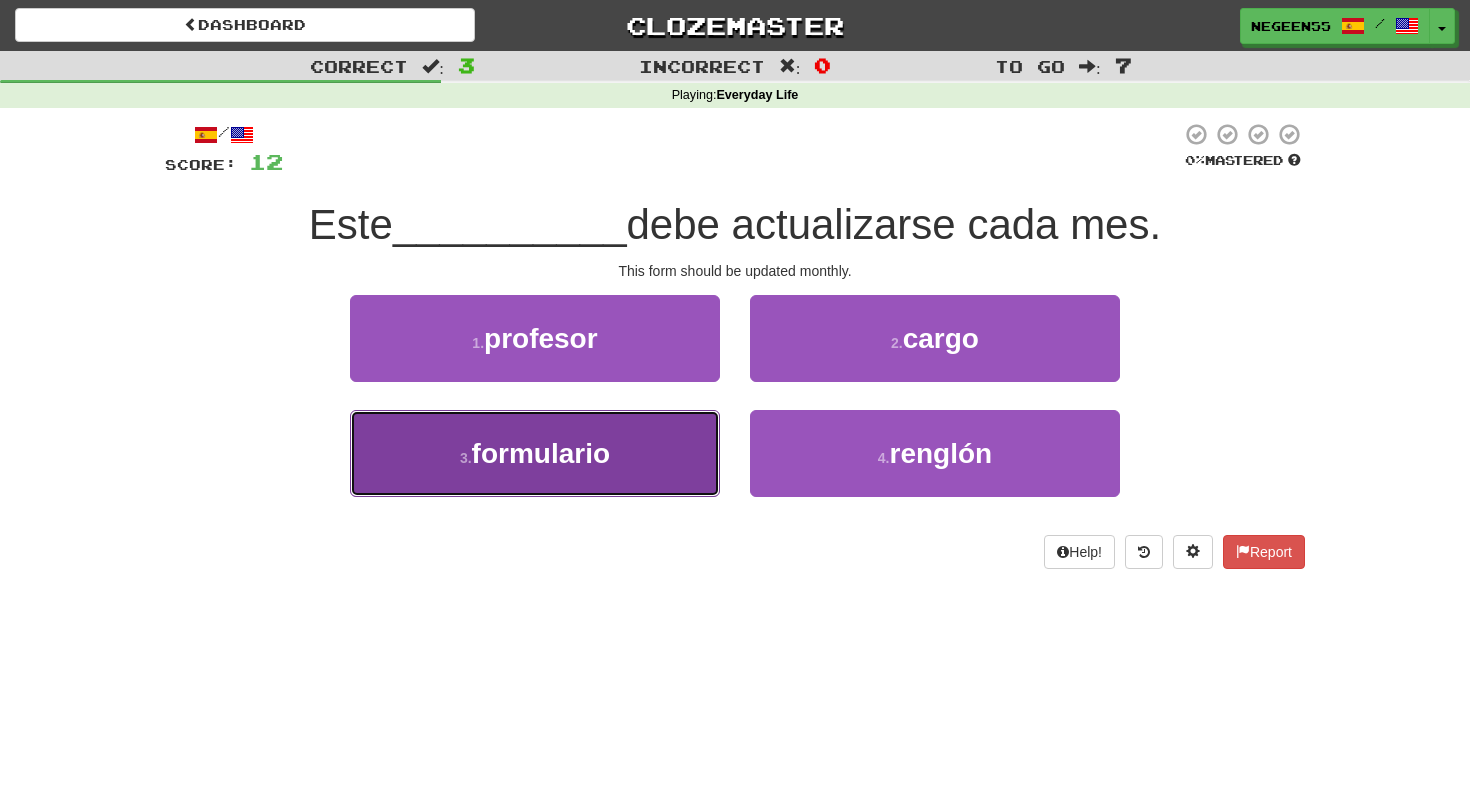click on "formulario" at bounding box center [541, 453] 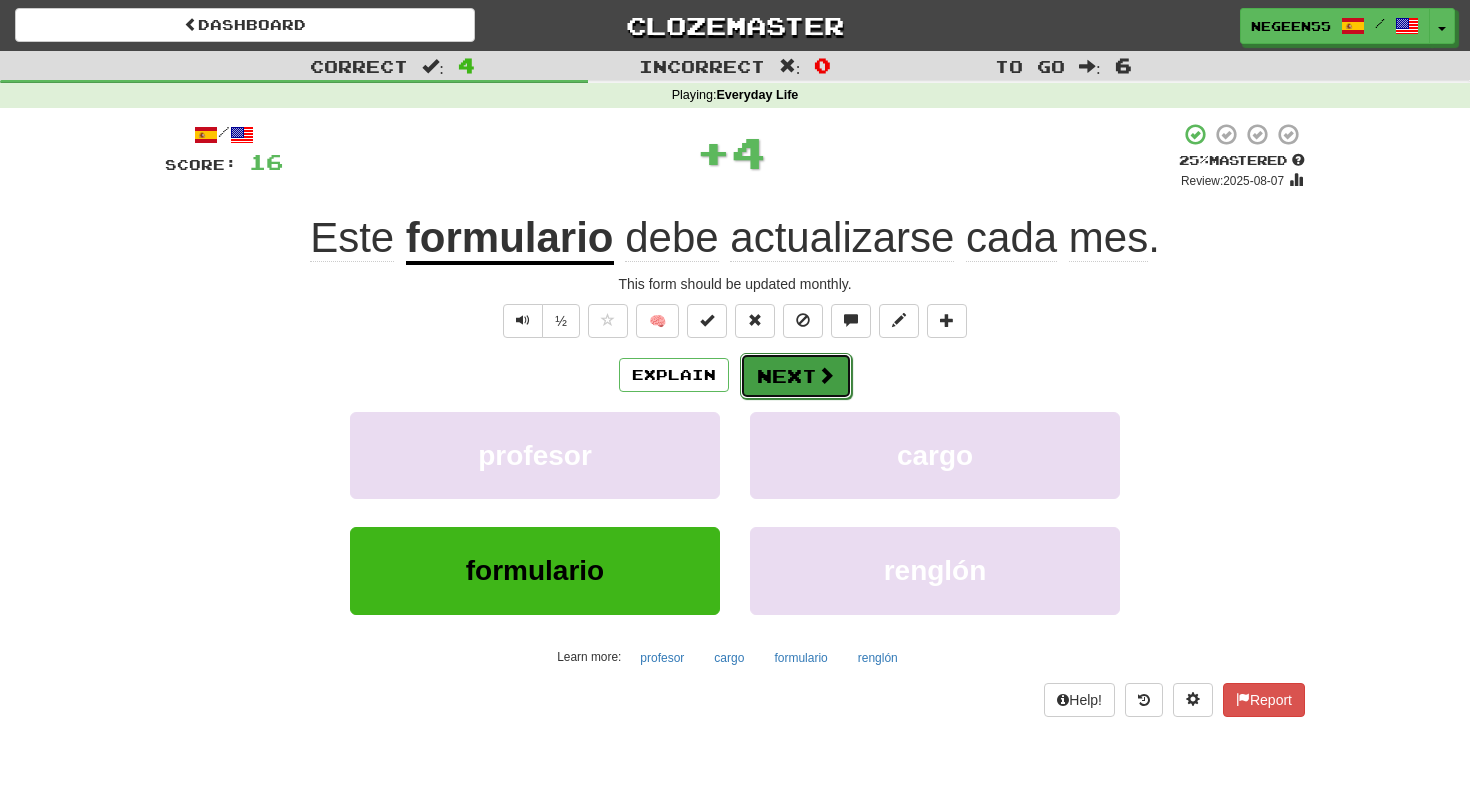 click on "Next" at bounding box center (796, 376) 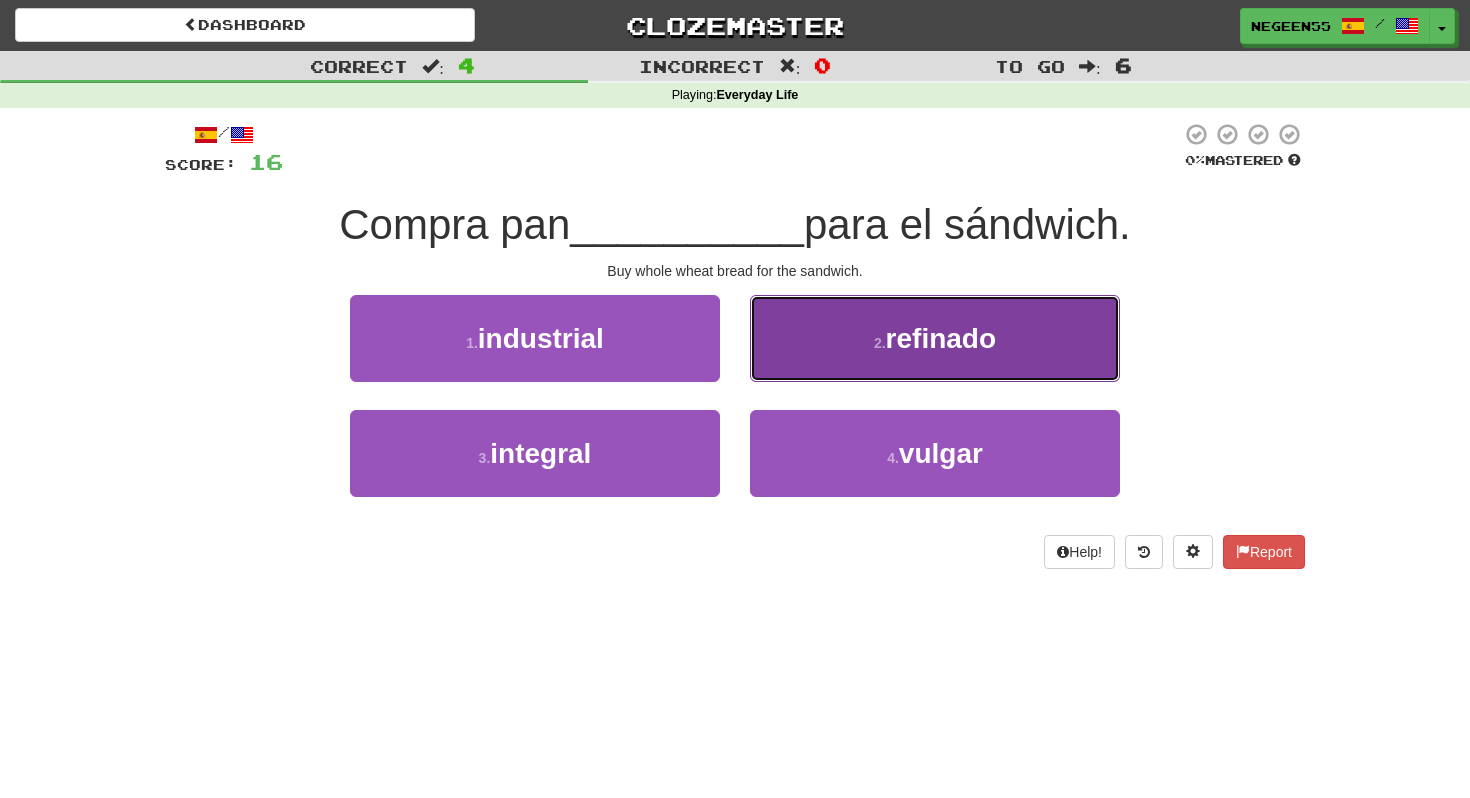 click on "2 .  refinado" at bounding box center [935, 338] 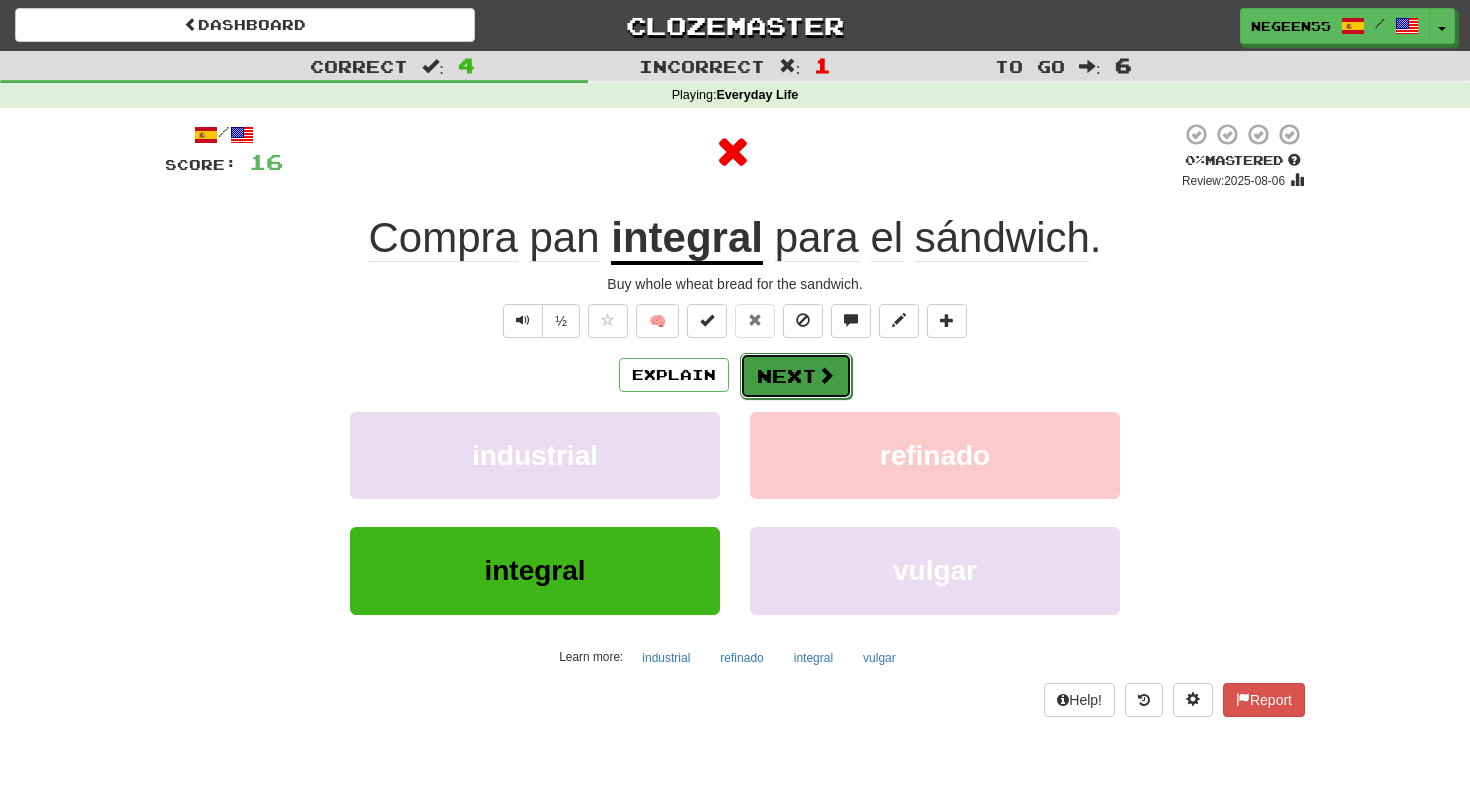click on "Next" at bounding box center (796, 376) 